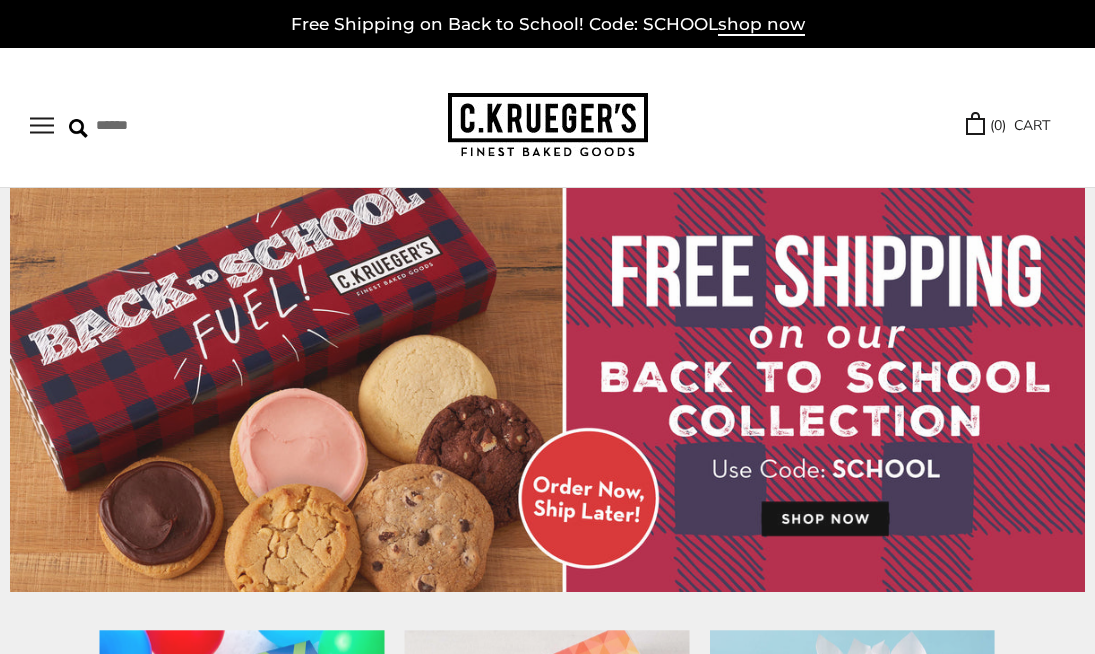 scroll, scrollTop: 73, scrollLeft: 0, axis: vertical 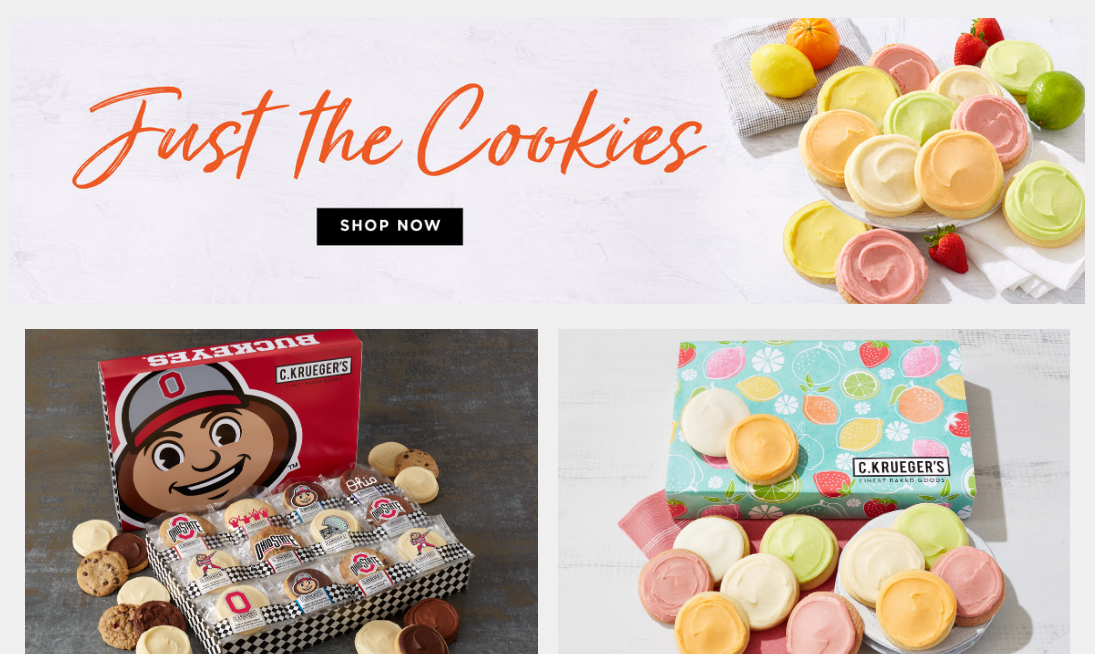 click at bounding box center [547, 161] 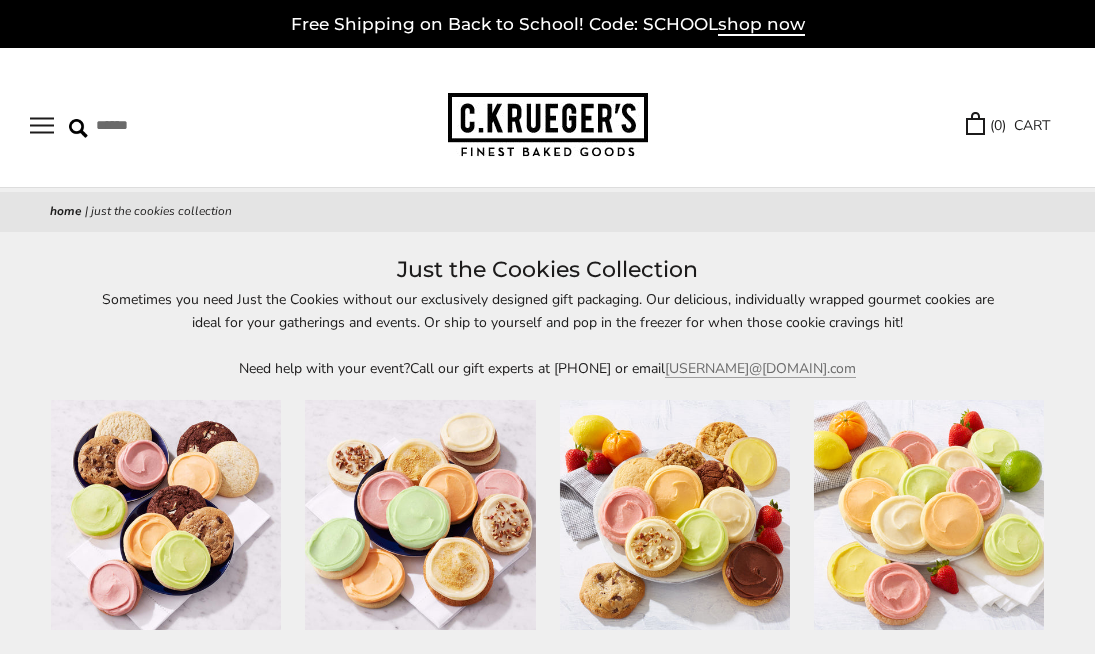 scroll, scrollTop: 0, scrollLeft: 0, axis: both 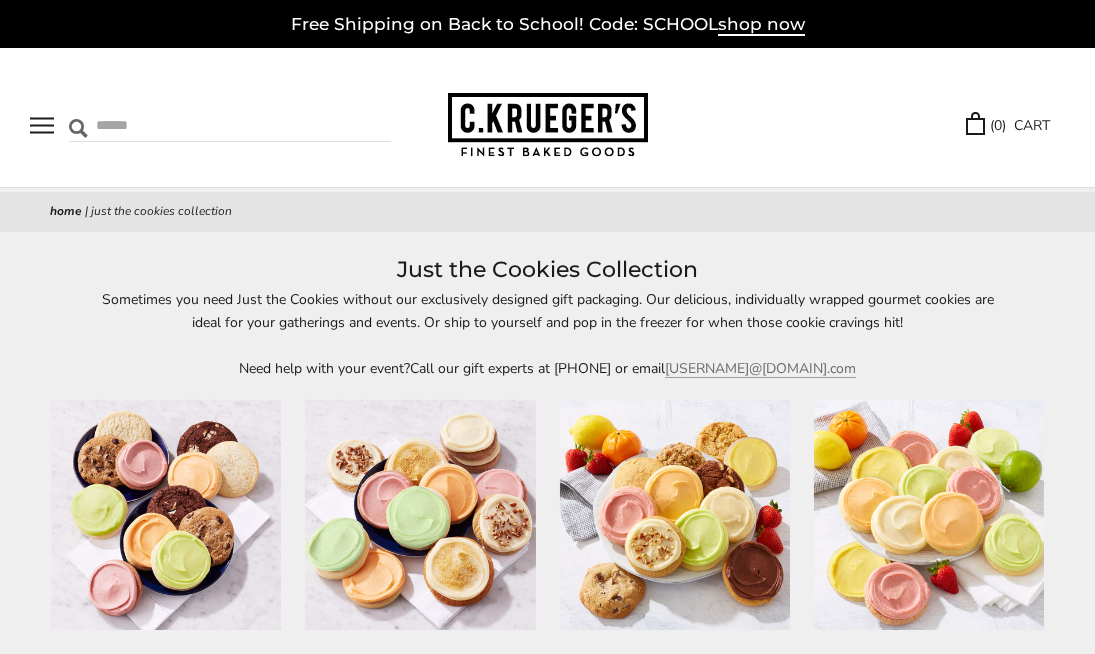 click at bounding box center [78, 128] 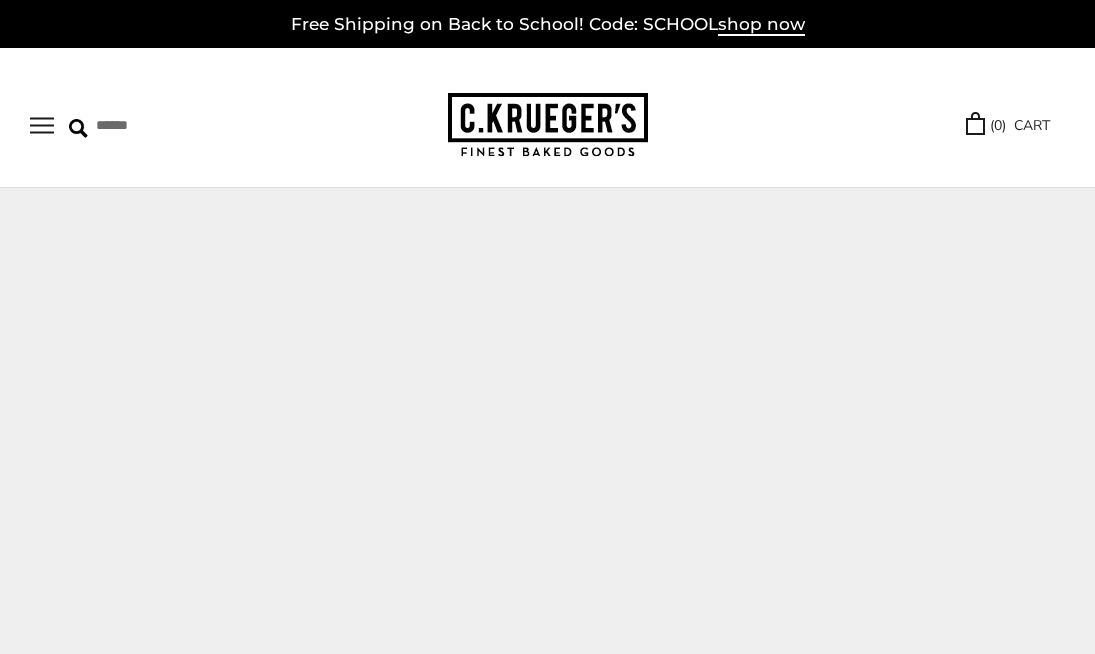 scroll, scrollTop: 919, scrollLeft: 0, axis: vertical 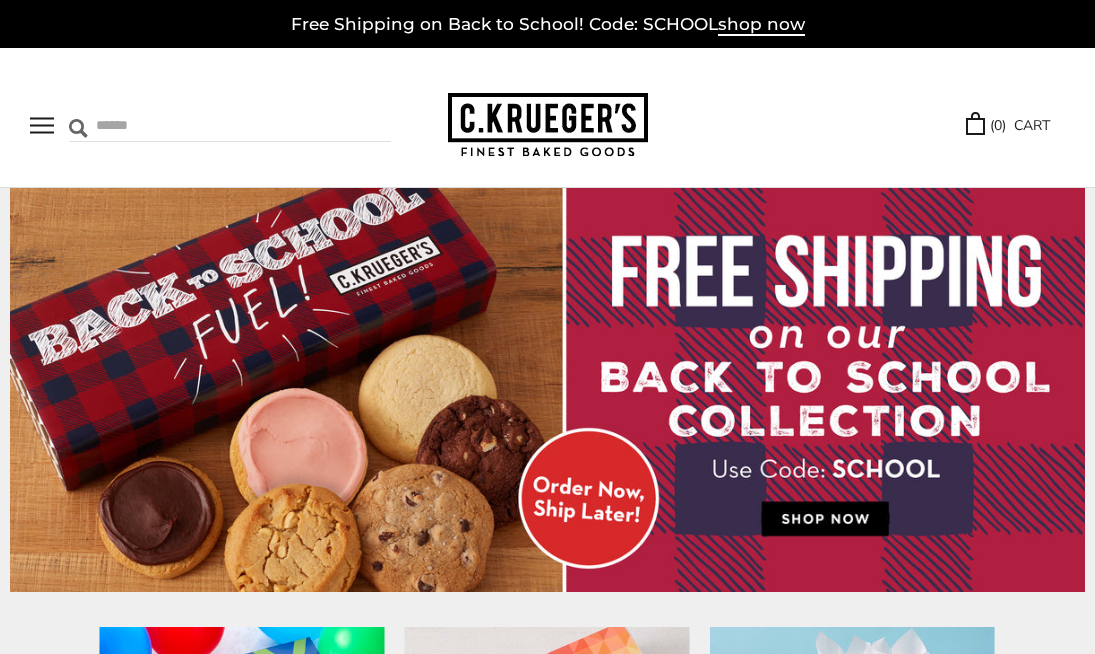 click at bounding box center (78, 128) 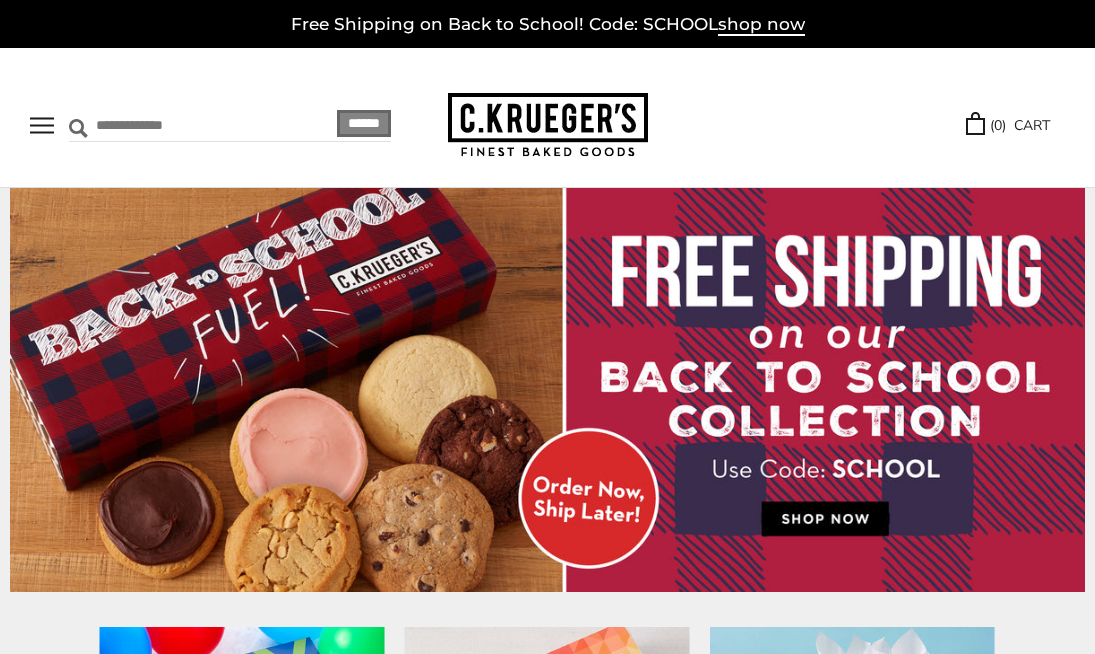 type on "**********" 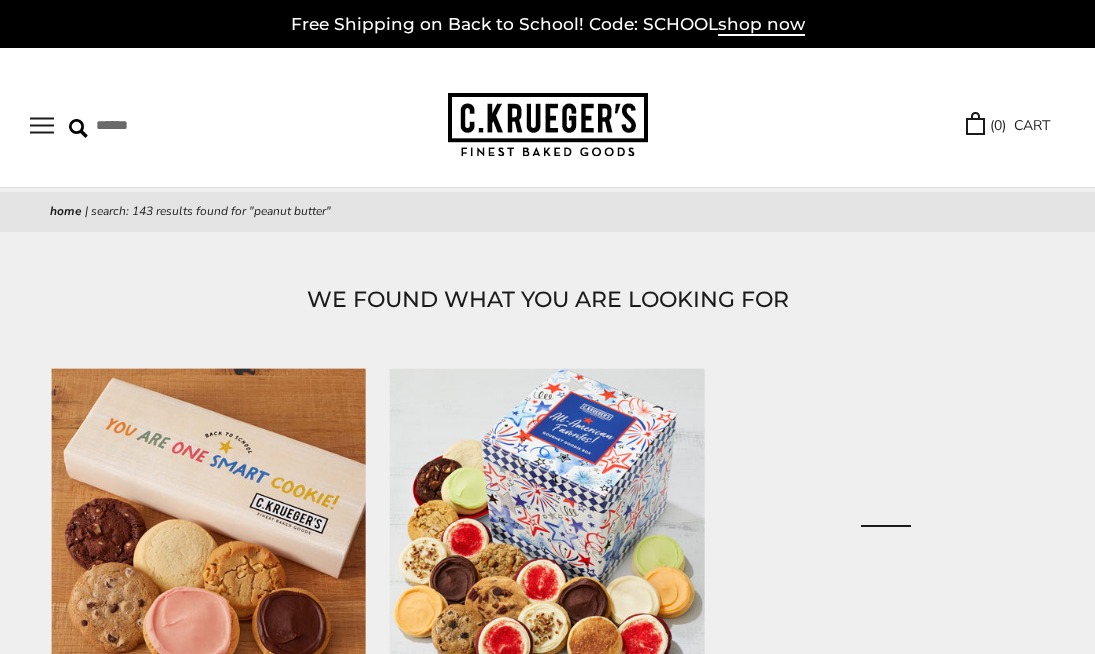 scroll, scrollTop: 0, scrollLeft: 0, axis: both 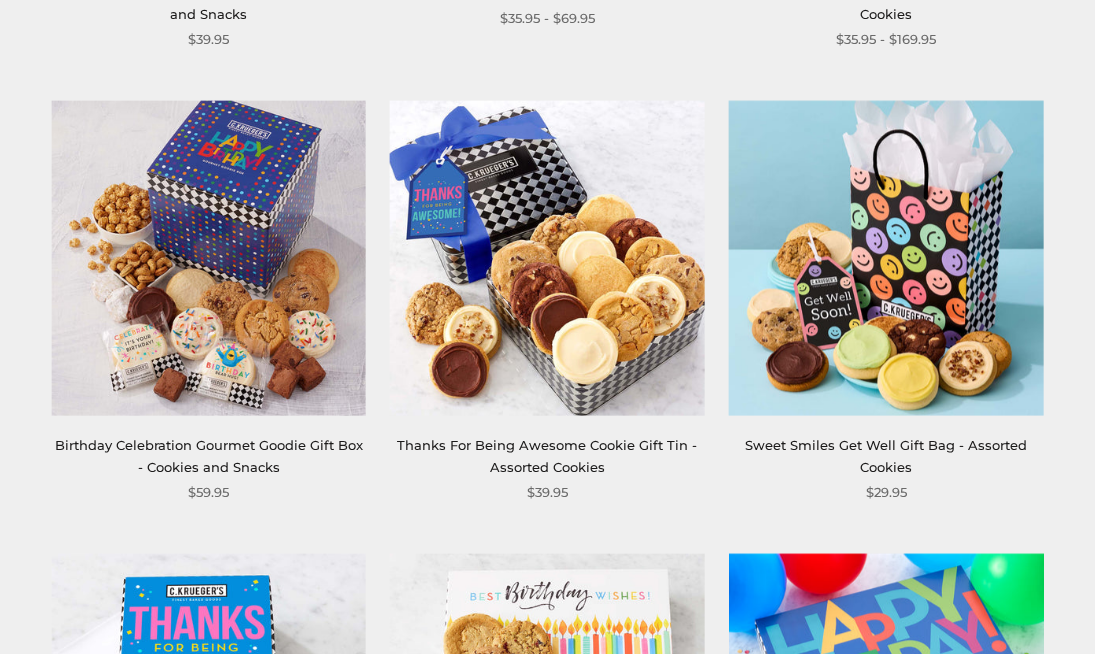 click on "Birthday Celebration Gourmet Goodie Gift Box - Cookies and Snacks" at bounding box center (209, 455) 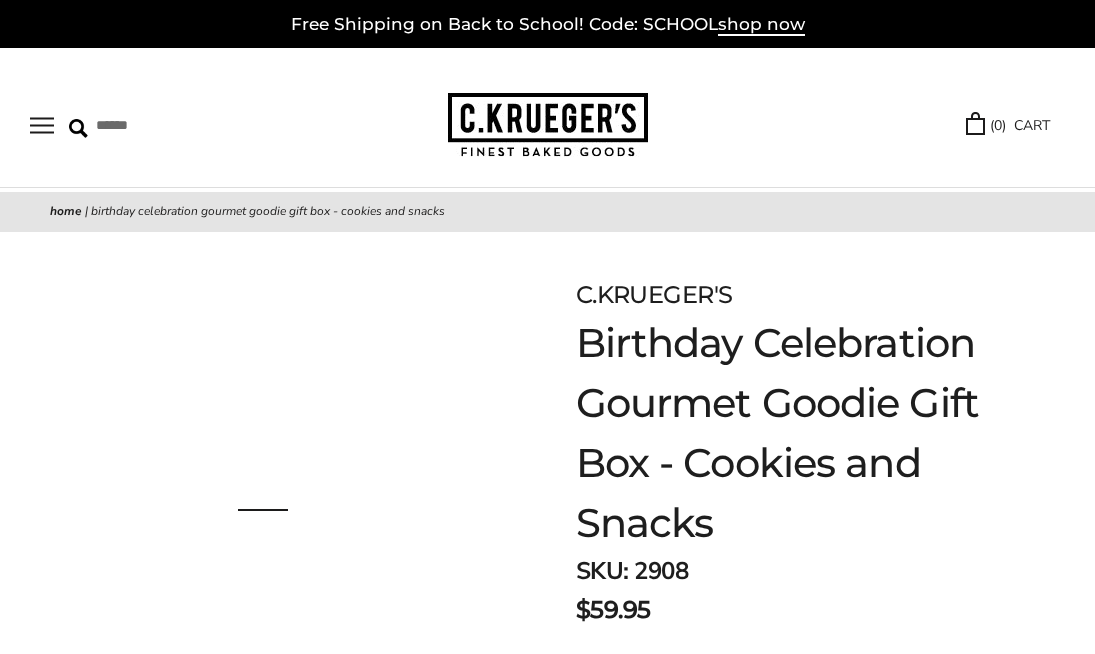 scroll, scrollTop: 0, scrollLeft: 0, axis: both 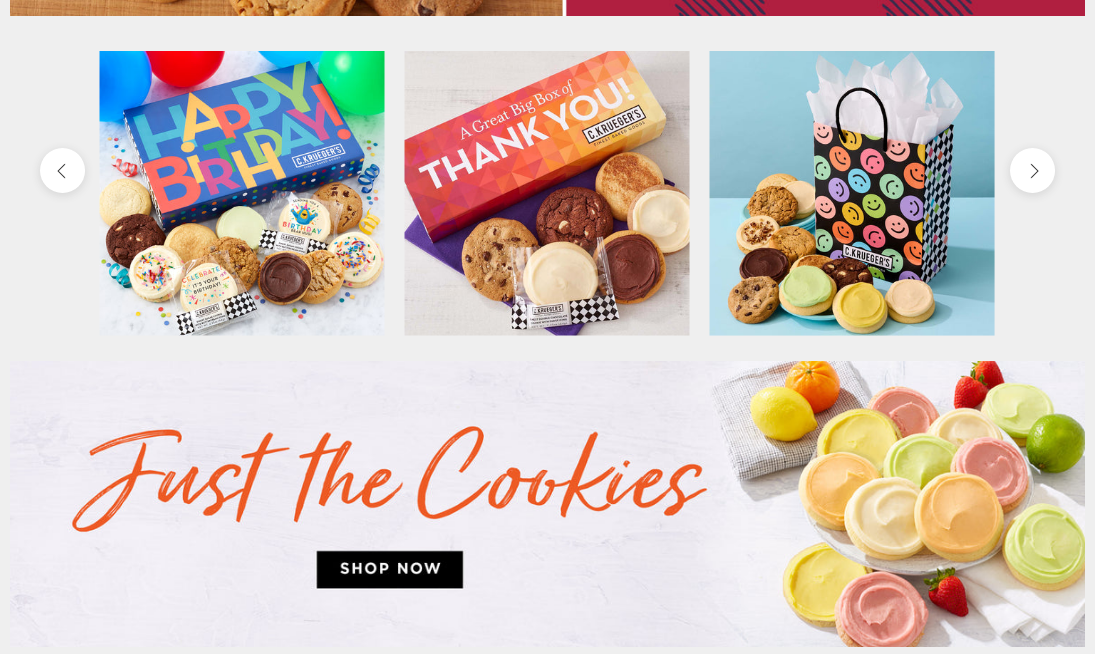 click at bounding box center (242, 193) 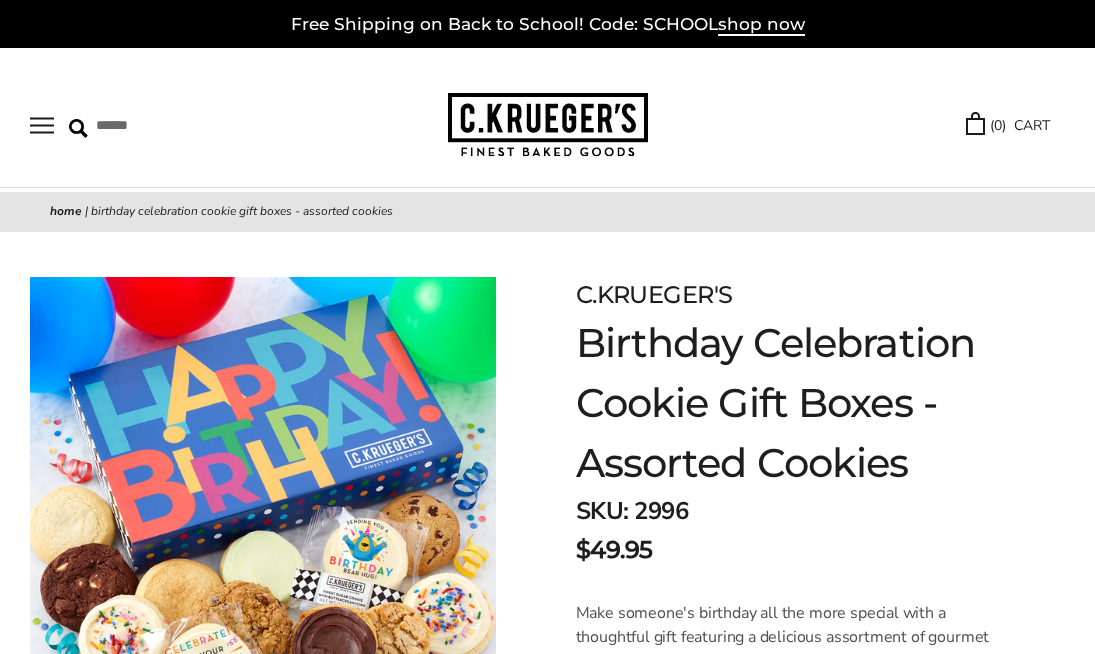 scroll, scrollTop: 0, scrollLeft: 0, axis: both 